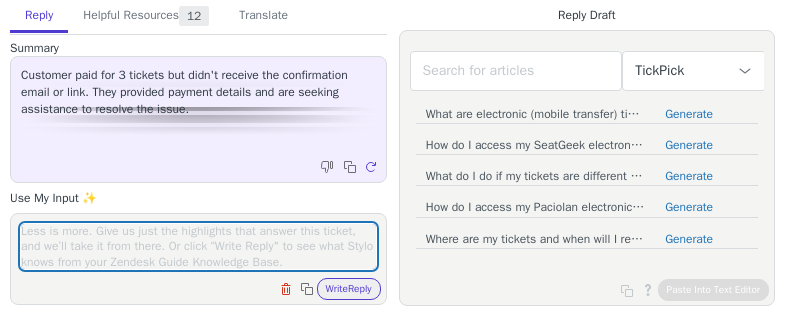 scroll, scrollTop: 0, scrollLeft: 0, axis: both 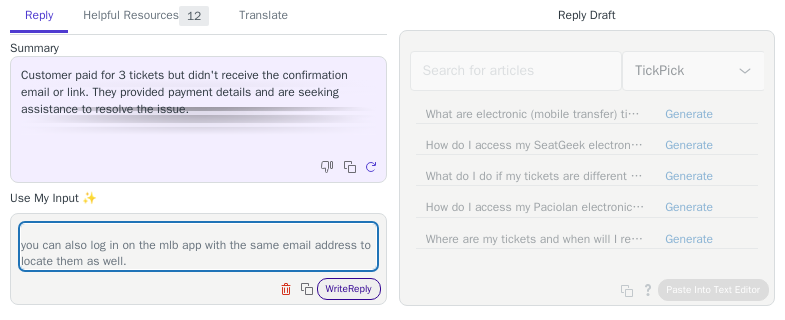 type on "Please log in with email [EMAIL] on the TickPick app and go to tickets then  past orders to view the barcodes.
you can also log in on the mlb app with the same email address to locate them as well." 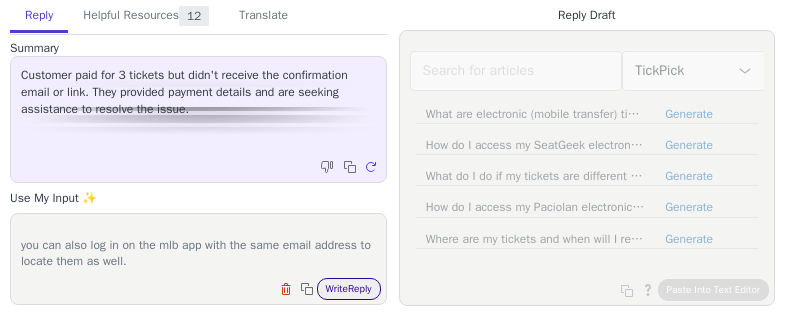 click on "Write  Reply" at bounding box center [349, 289] 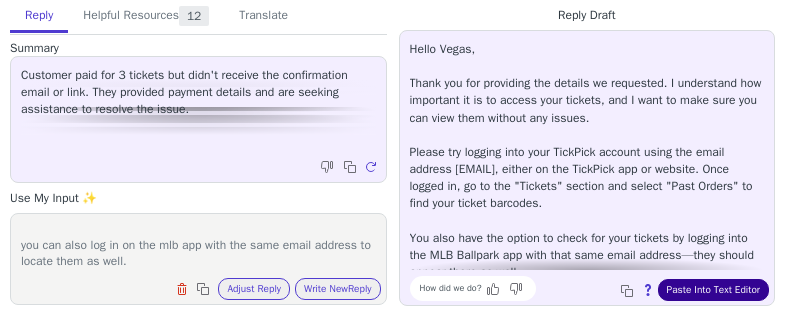 click on "Paste Into Text Editor" at bounding box center [713, 290] 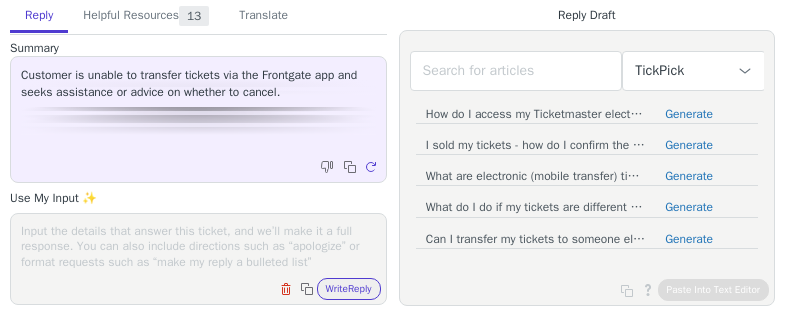scroll, scrollTop: 0, scrollLeft: 0, axis: both 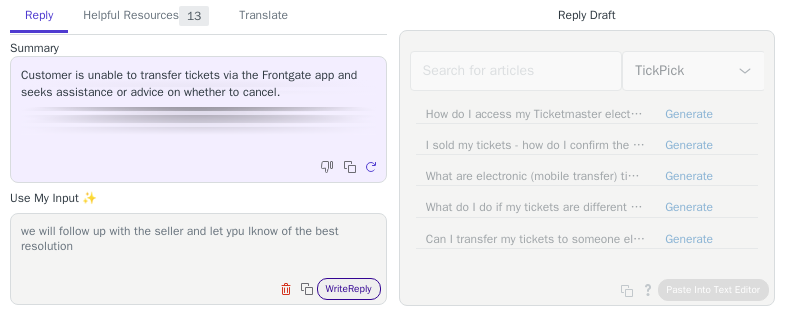 type on "we will follow up with the seller and let ypu lknow of the best resolution" 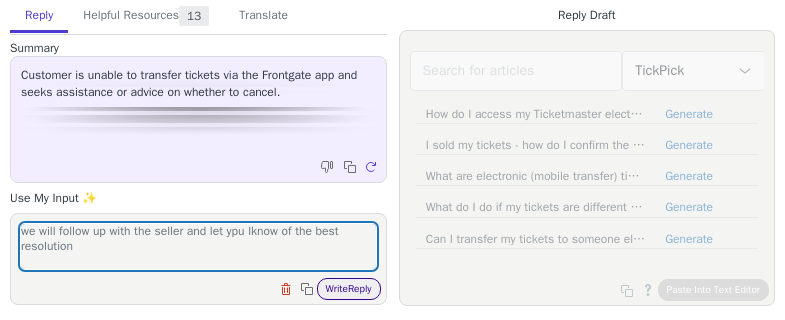 click on "Write  Reply" at bounding box center [349, 289] 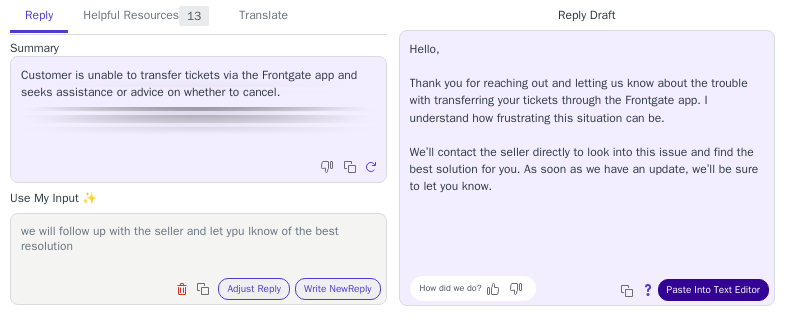 click on "Paste Into Text Editor" at bounding box center (713, 290) 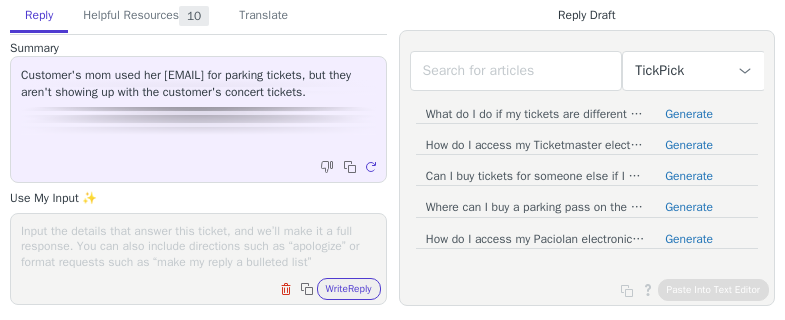 scroll, scrollTop: 0, scrollLeft: 0, axis: both 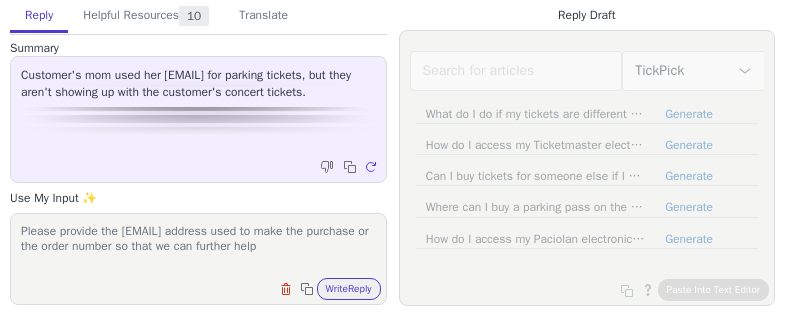 type on "Please provide the email address used to make the purchase or the order number so that we can further help" 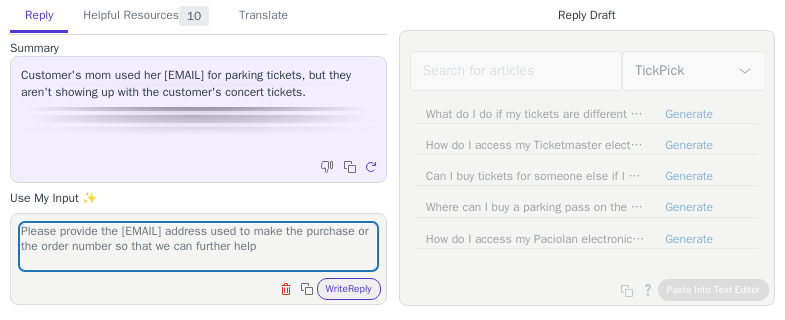 click on "Please provide the email address used to make the purchase or the order number so that we can further help  Clear field Copy to clipboard Write  Reply" at bounding box center [198, 259] 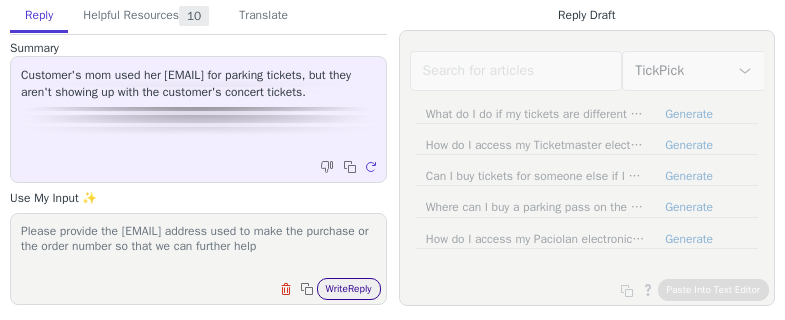 click on "Write  Reply" at bounding box center (349, 289) 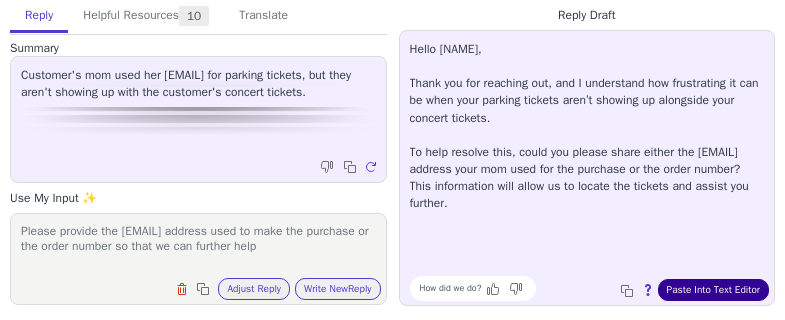 click on "Paste Into Text Editor" at bounding box center (713, 290) 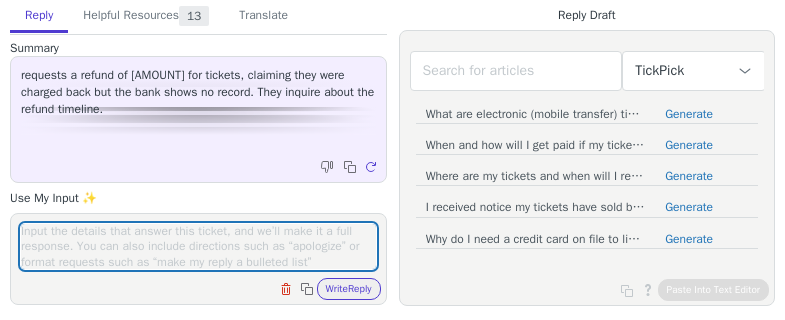 click at bounding box center (198, 246) 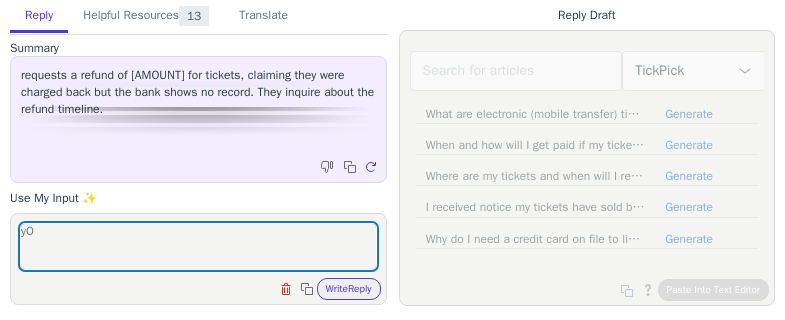 type on "y" 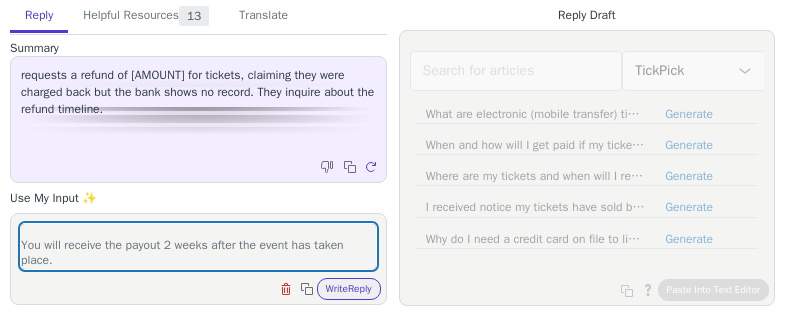 scroll, scrollTop: 48, scrollLeft: 0, axis: vertical 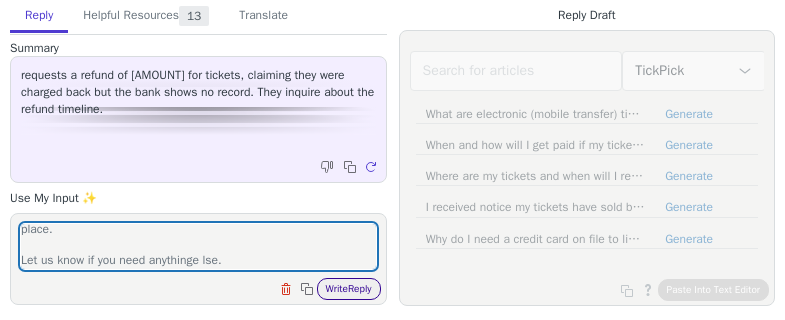 type on "Your payout was reimstated.
You will receive the payout 2 weeks after the event has taken place.
Let us know if you need anythinge lse." 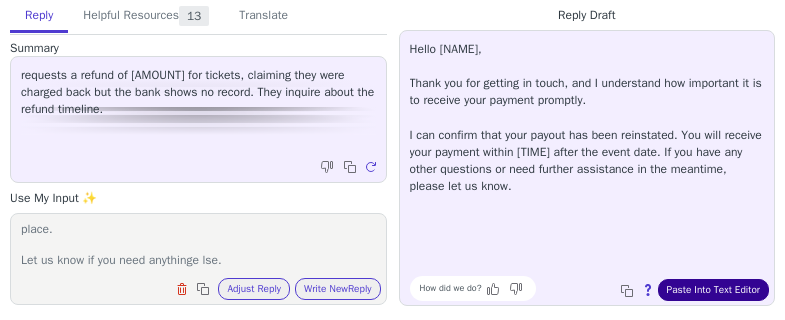click on "Paste Into Text Editor" at bounding box center (713, 290) 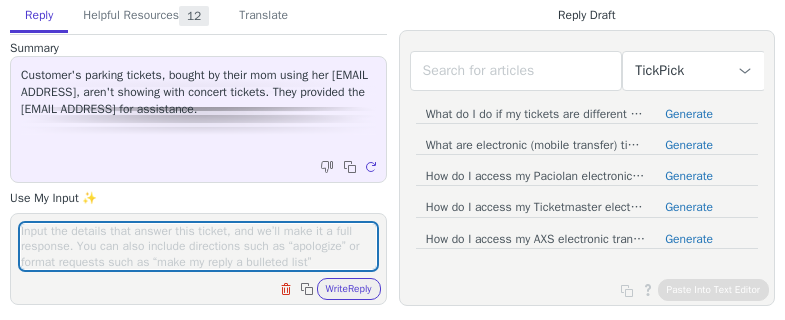 scroll, scrollTop: 0, scrollLeft: 0, axis: both 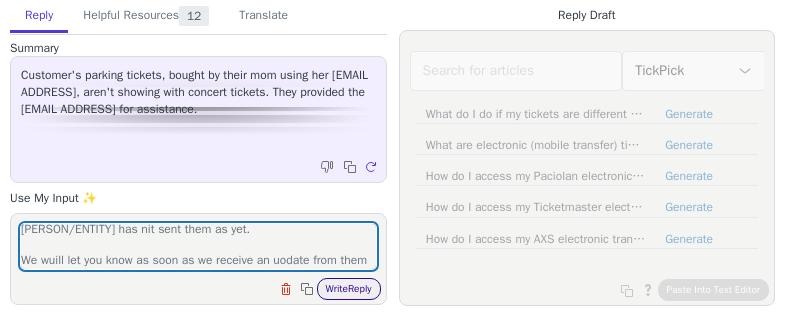 type on "we have reached out to the [PERSON/ENTITY] for delivery as the [PERSON/ENTITY] has nit sent them as yet.
We wuill let you know as soon as we receive an uodate from them" 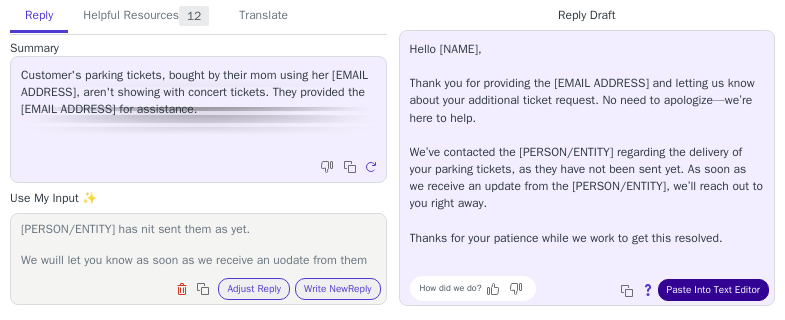 click on "Paste Into Text Editor" at bounding box center [713, 290] 